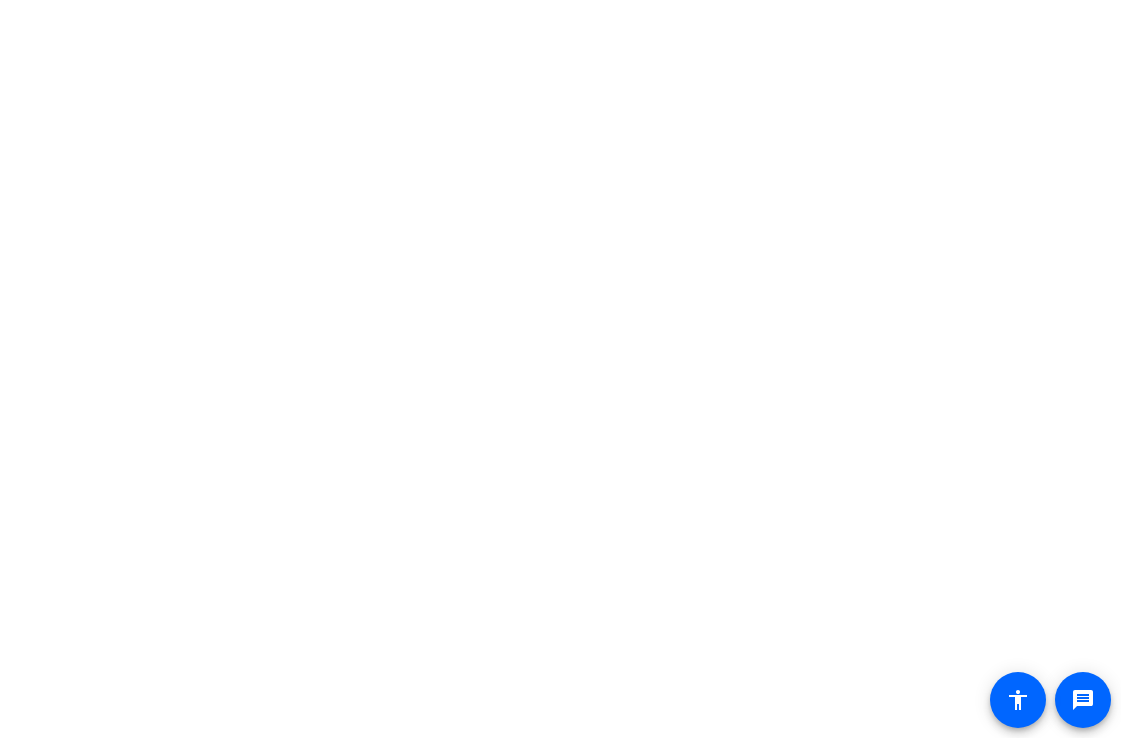 scroll, scrollTop: 0, scrollLeft: 0, axis: both 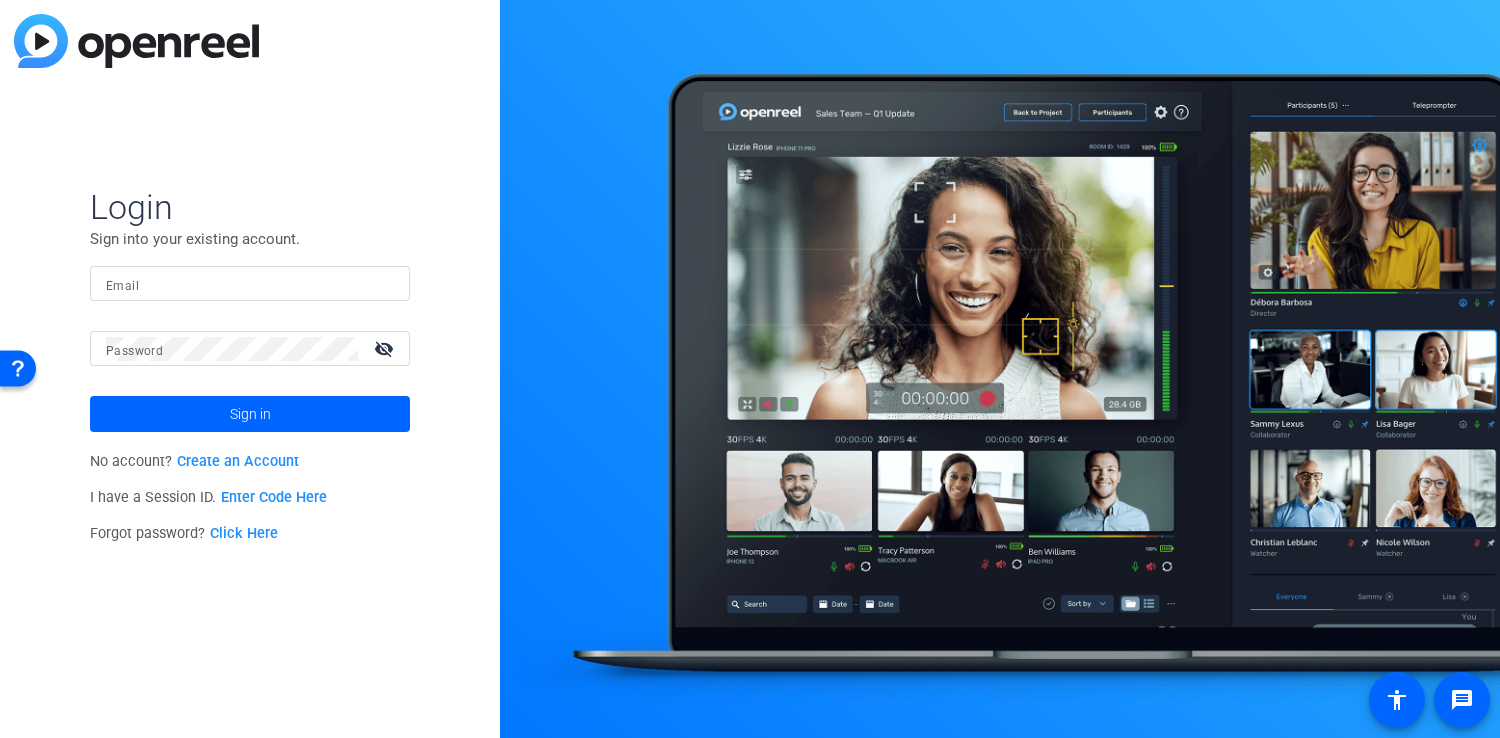 click on "Email" at bounding box center (250, 284) 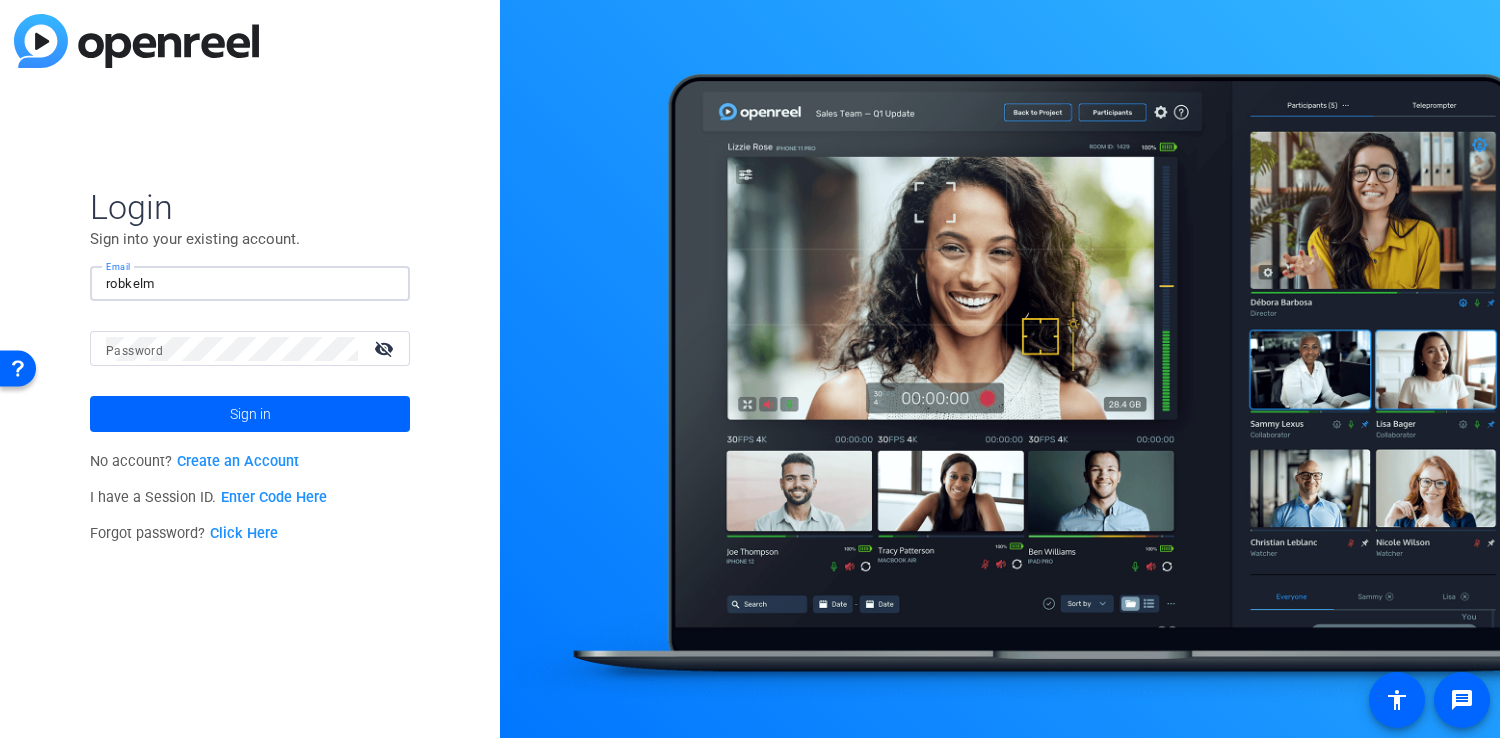 click on "robkelm" at bounding box center [250, 284] 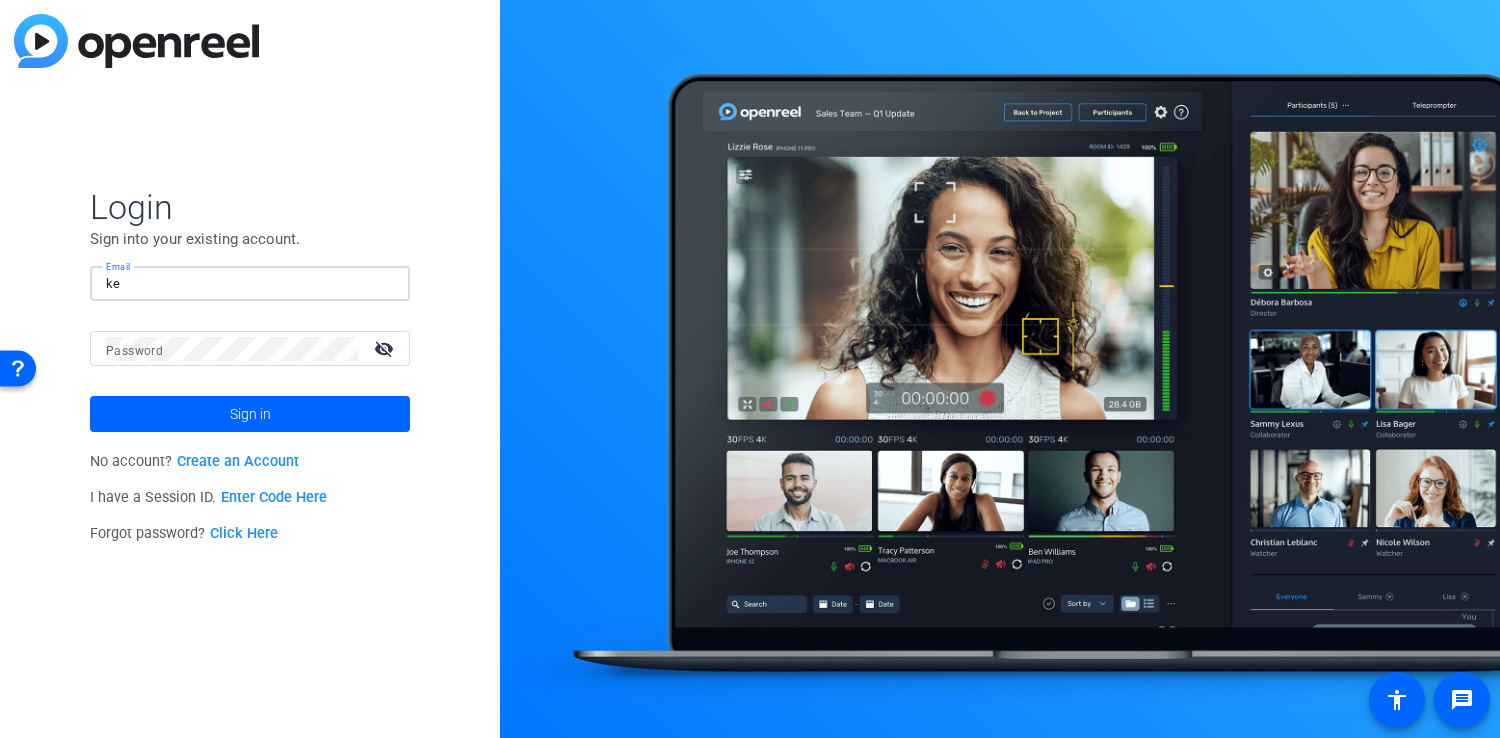 type on "k" 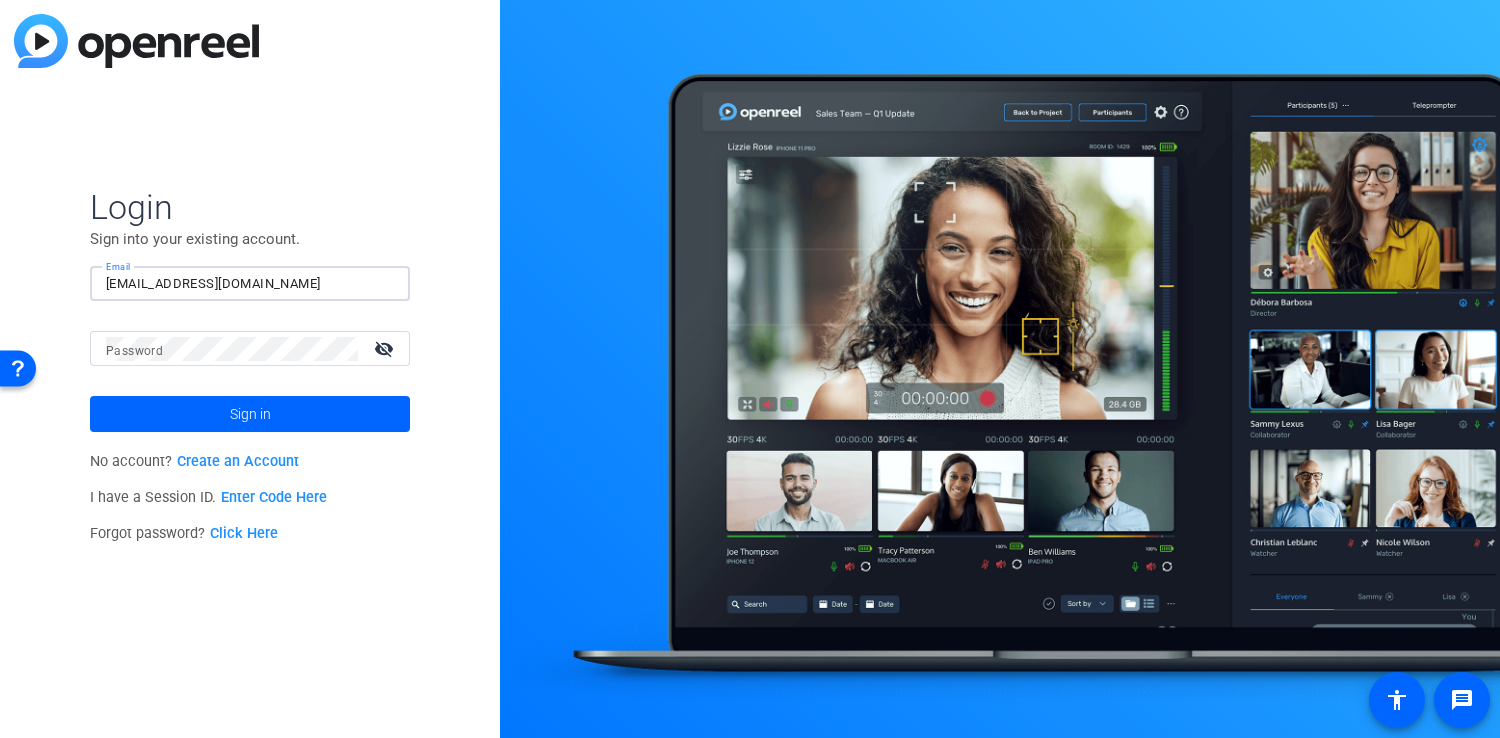 type on "[EMAIL_ADDRESS][DOMAIN_NAME]" 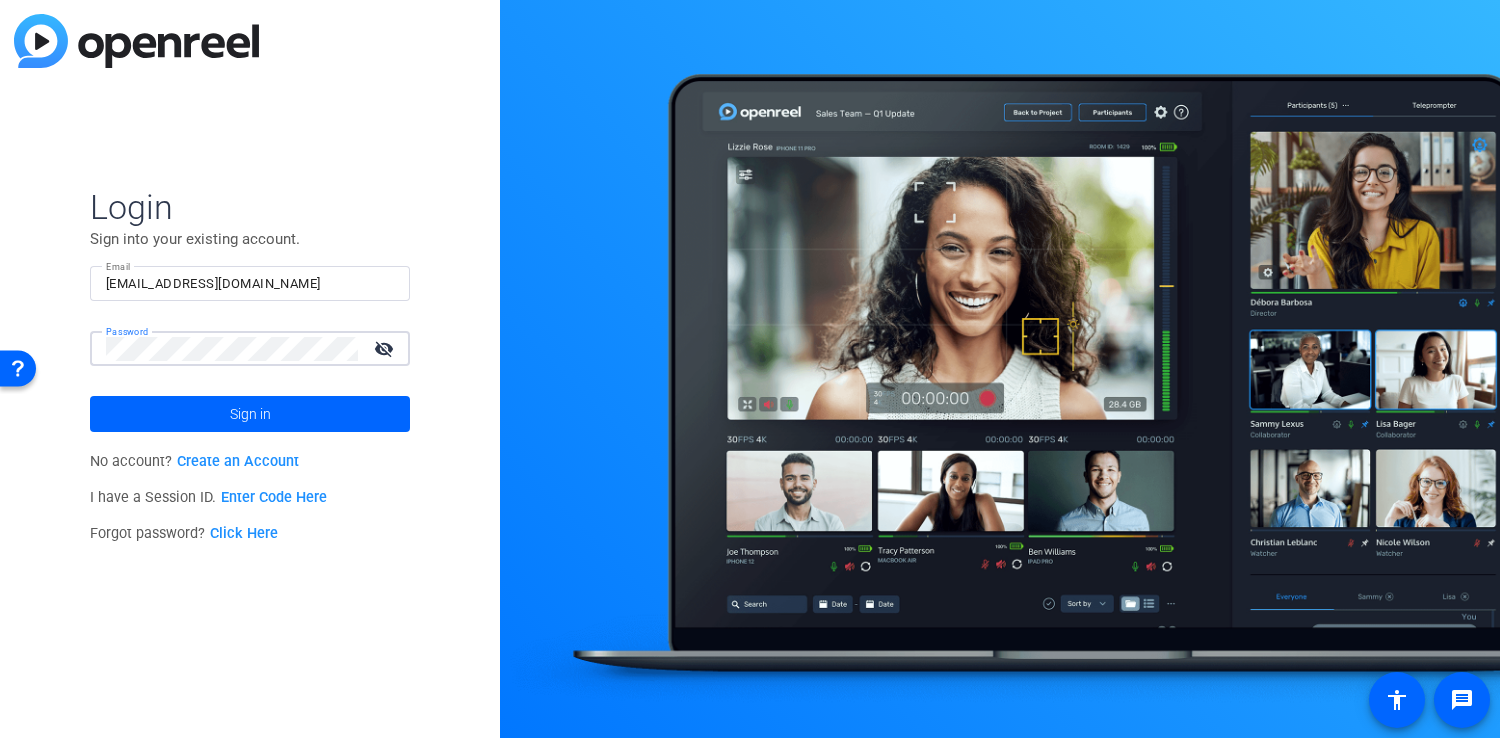 click on "Sign in" 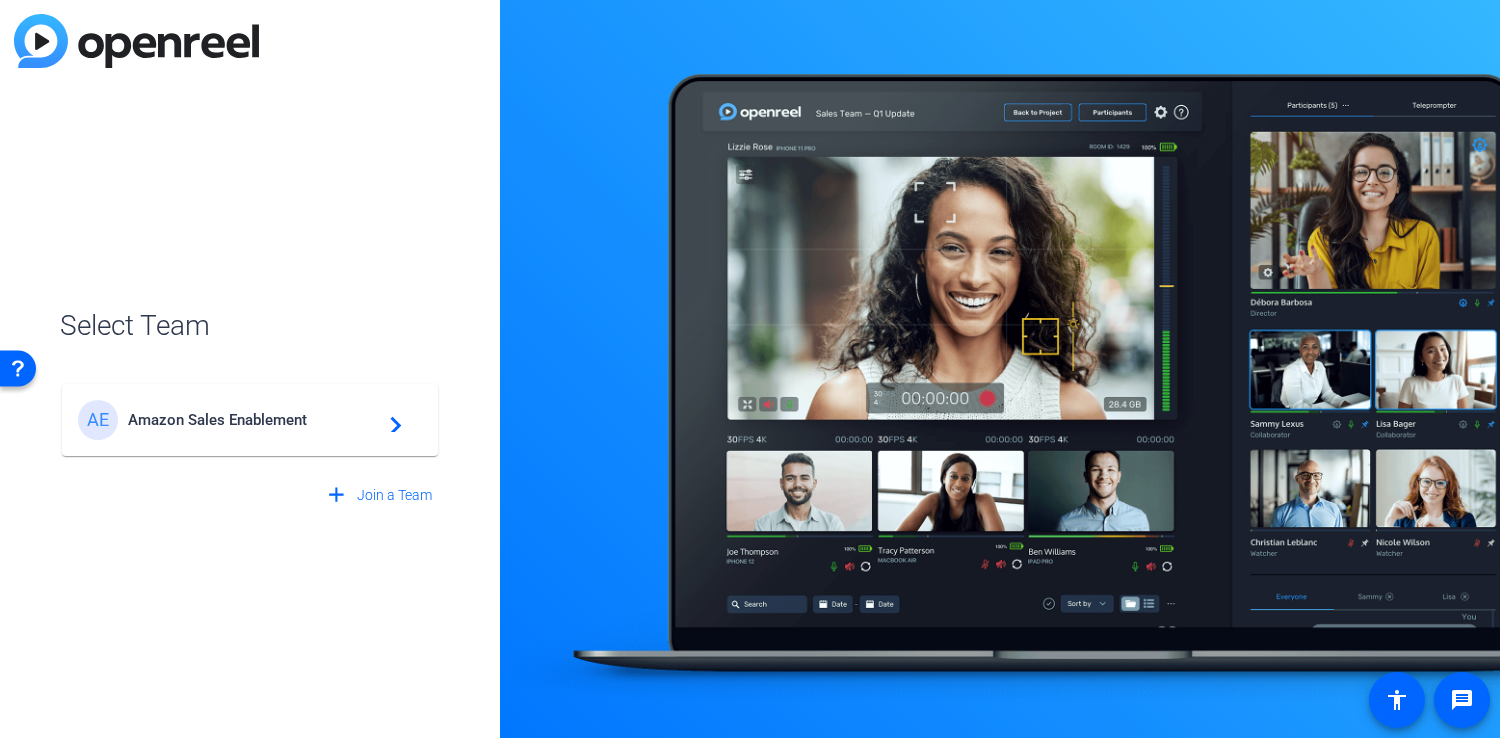 click on "Amazon Sales Enablement" 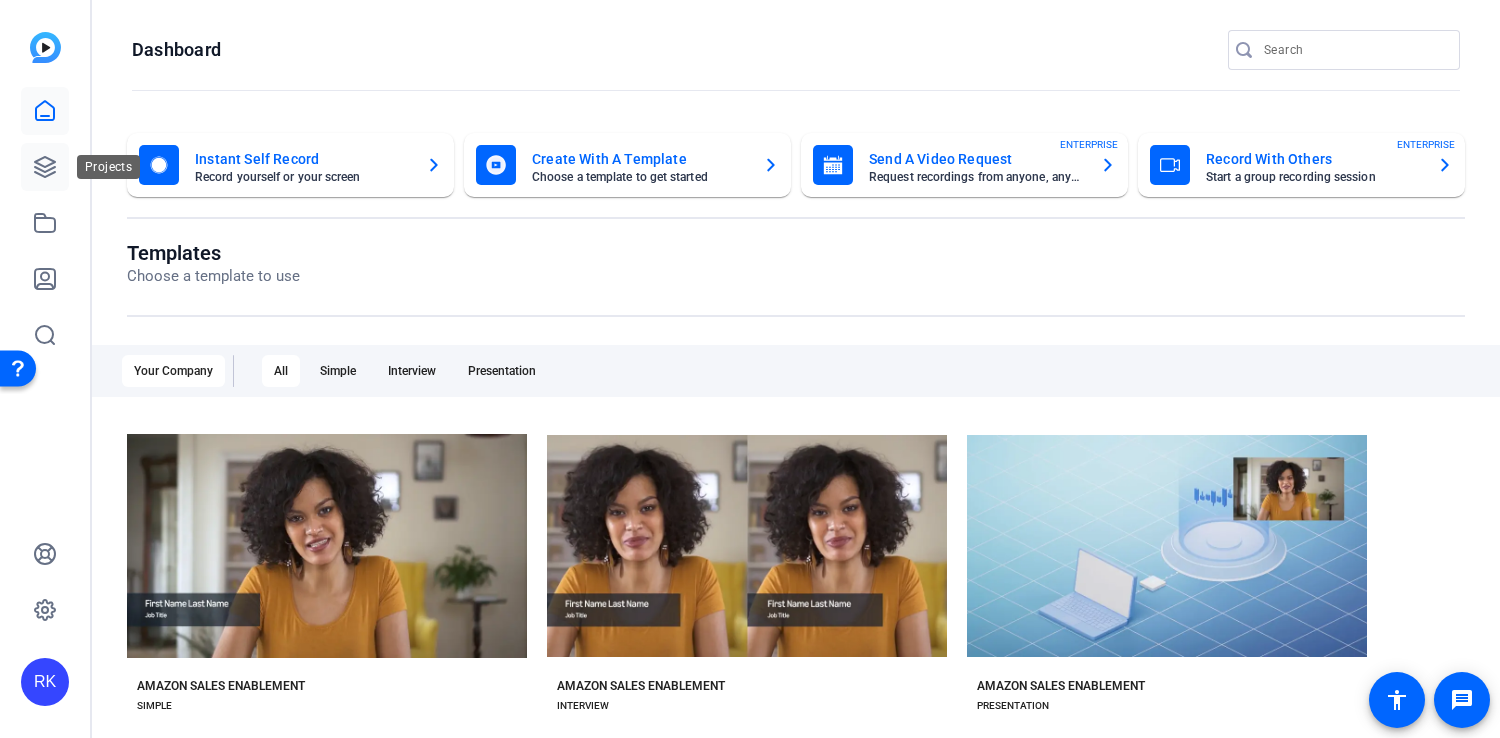click 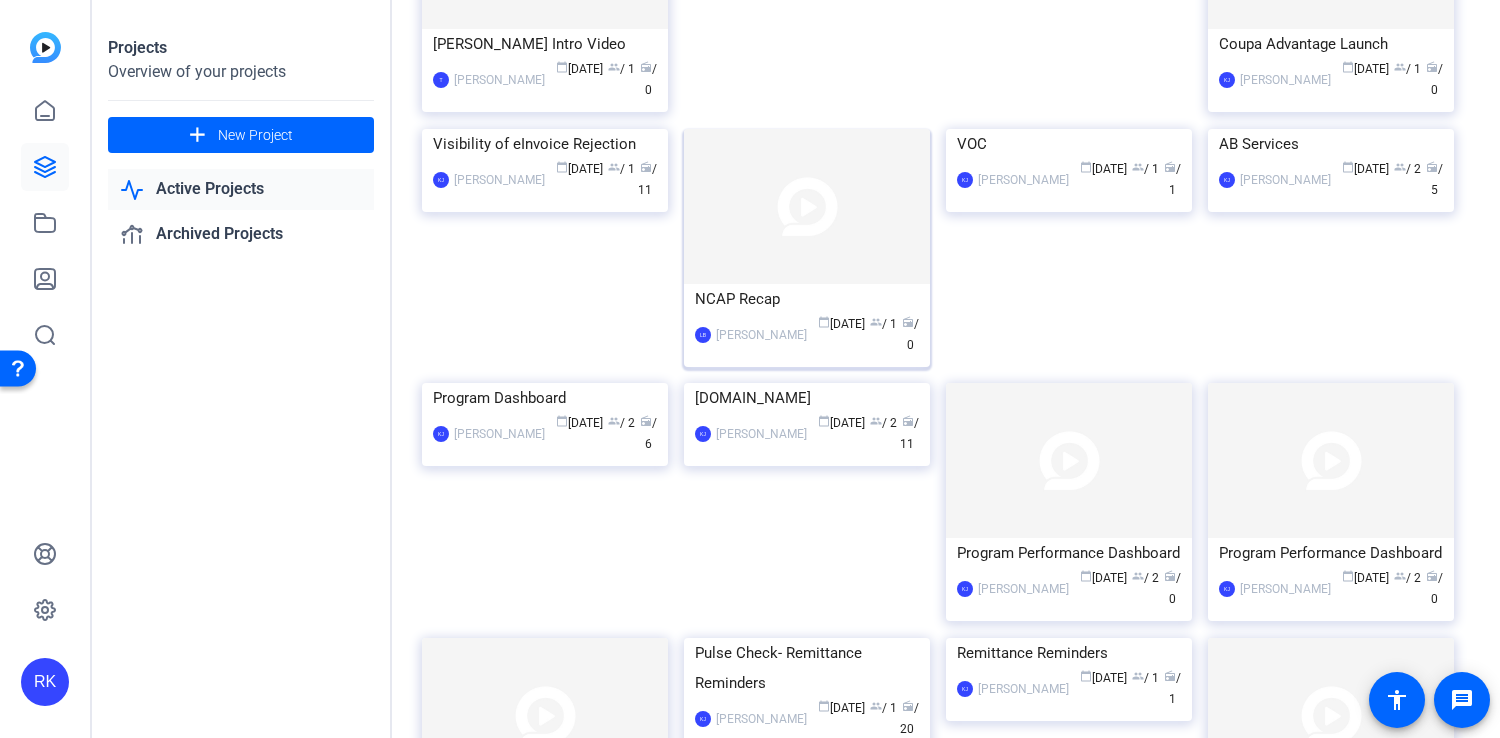 scroll, scrollTop: 3913, scrollLeft: 0, axis: vertical 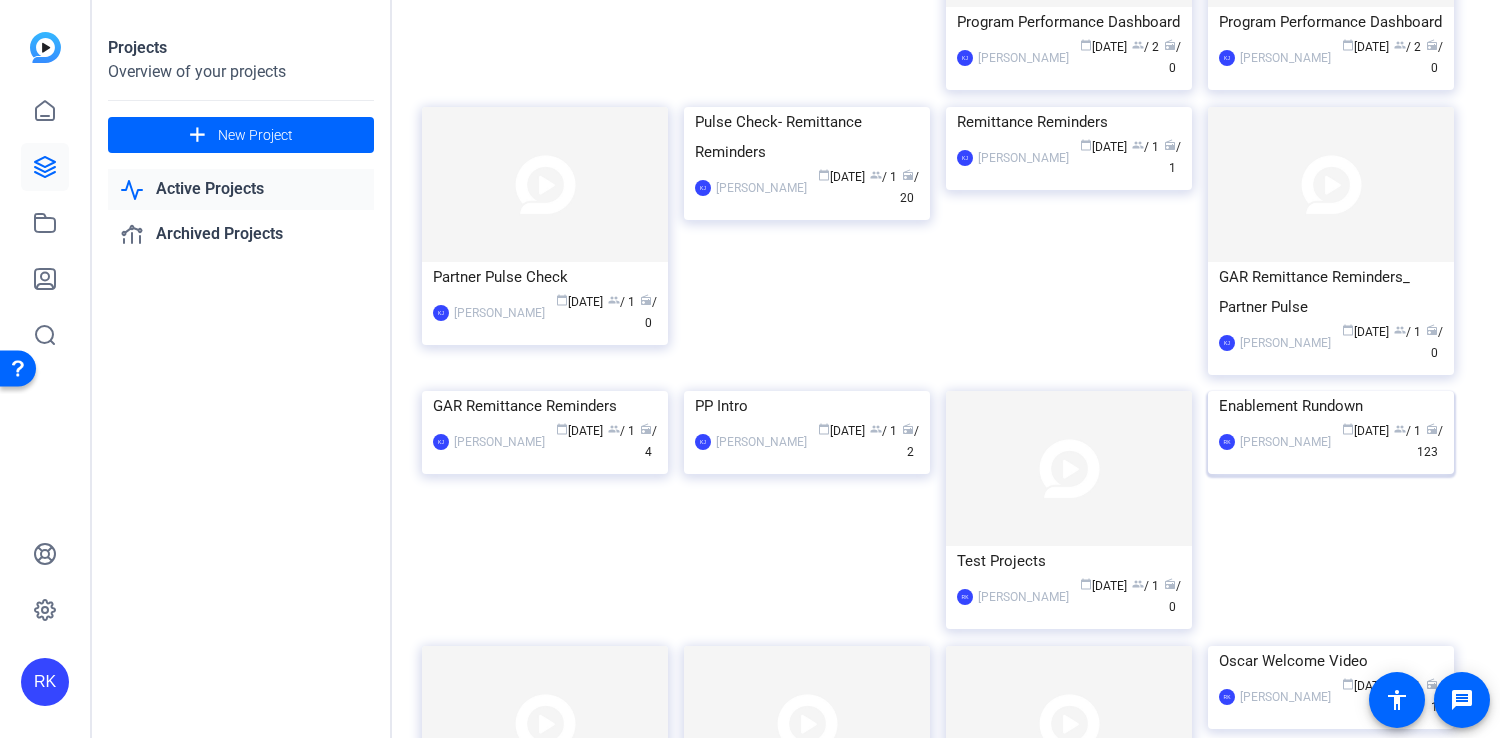 click 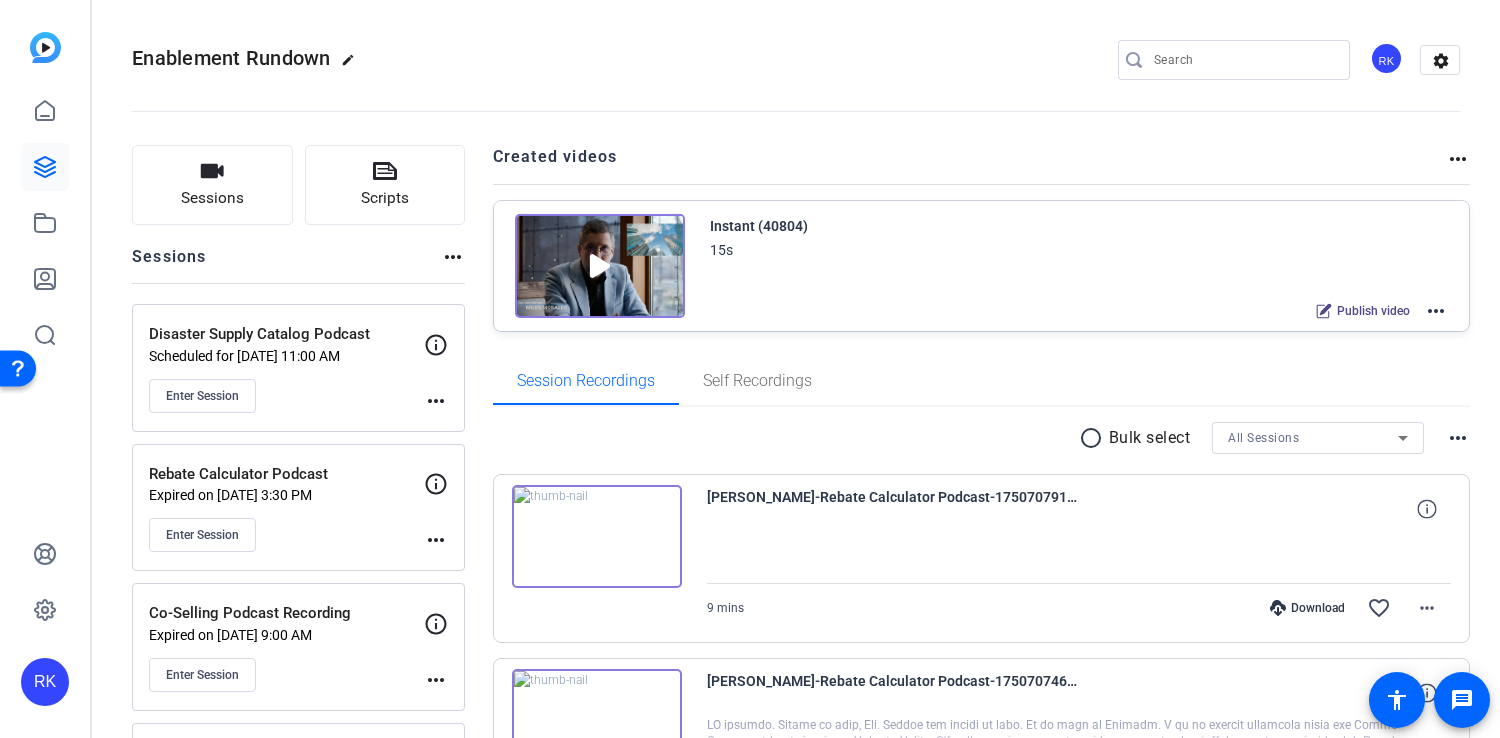 click on "Download" at bounding box center (1307, 608) 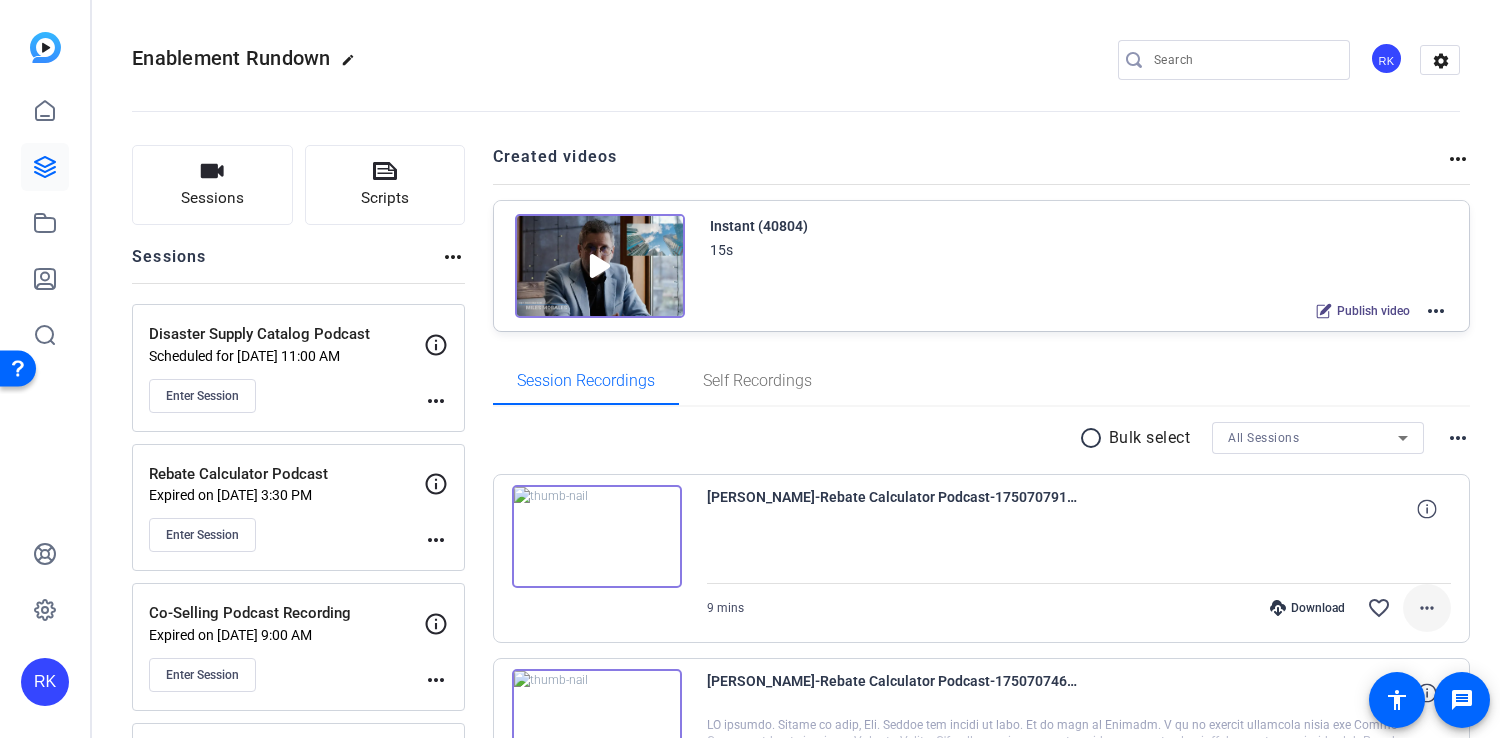 click on "more_horiz" at bounding box center (1427, 608) 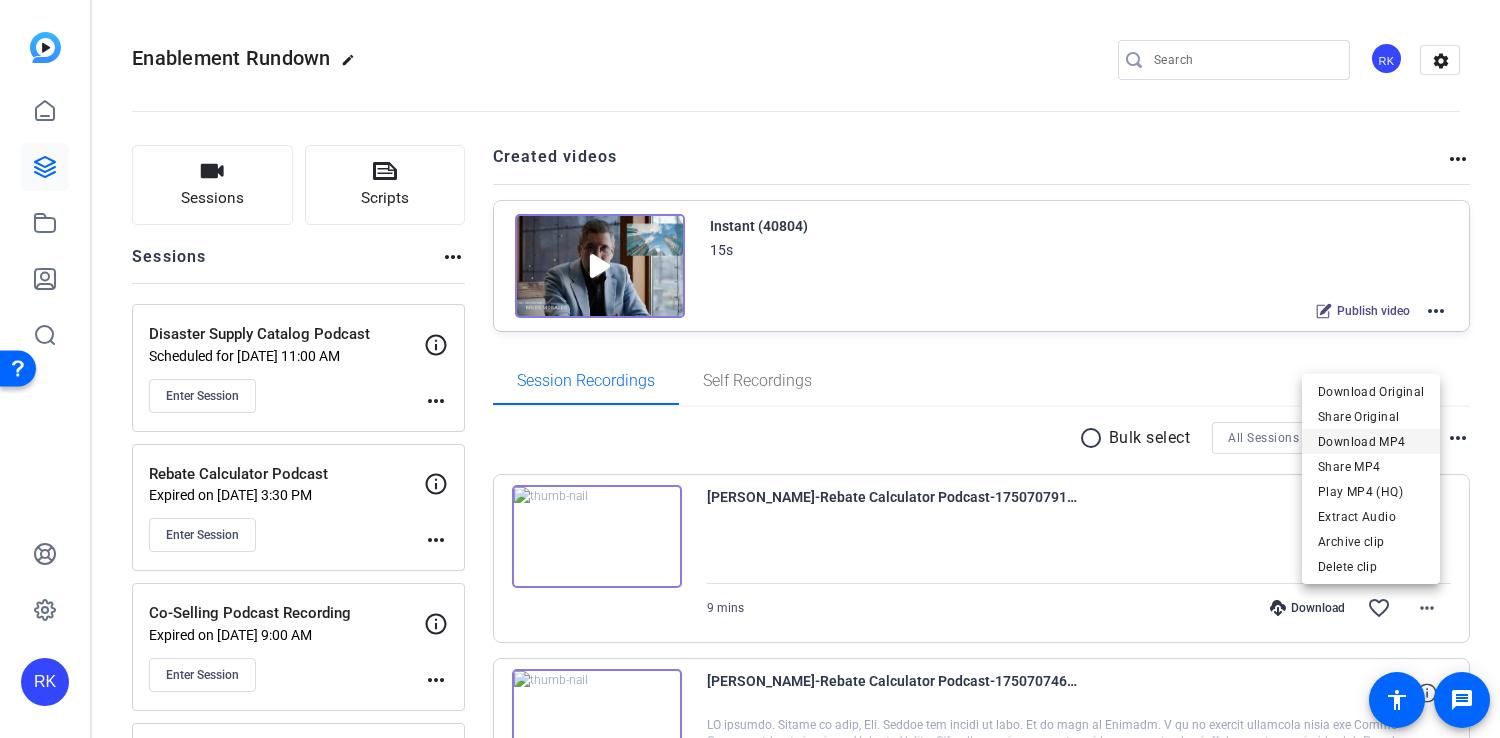 click on "Download MP4" at bounding box center [1371, 441] 